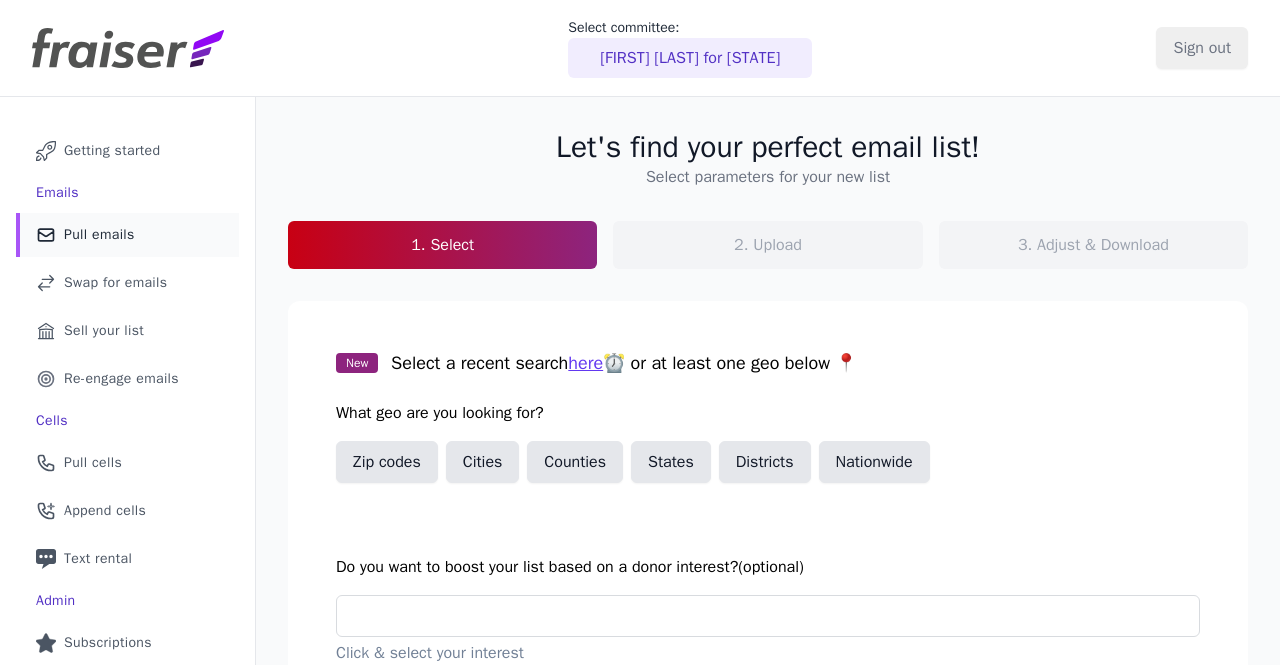 scroll, scrollTop: 0, scrollLeft: 0, axis: both 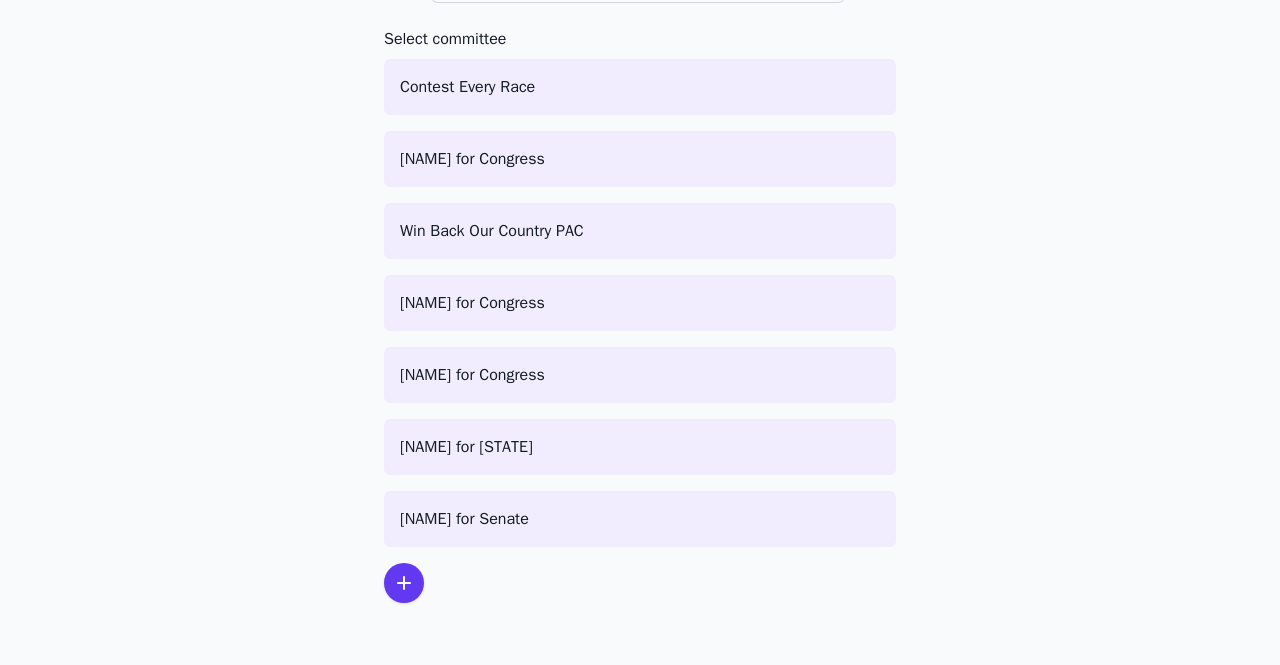 click 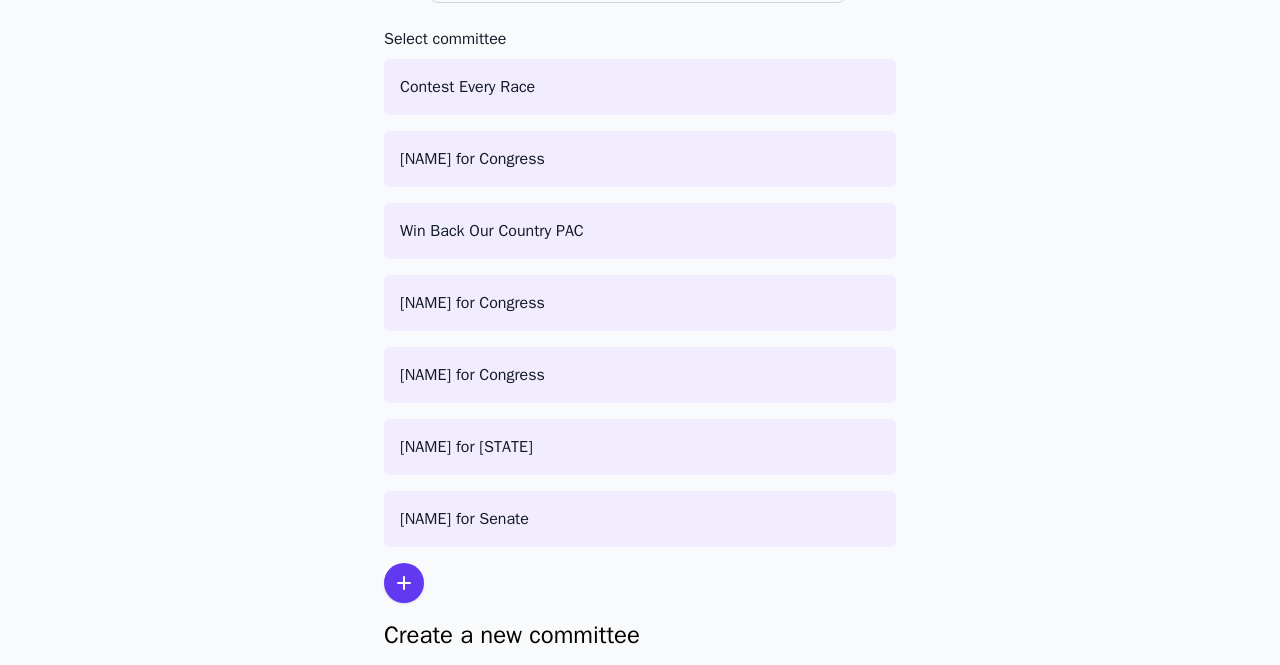 scroll, scrollTop: 483, scrollLeft: 0, axis: vertical 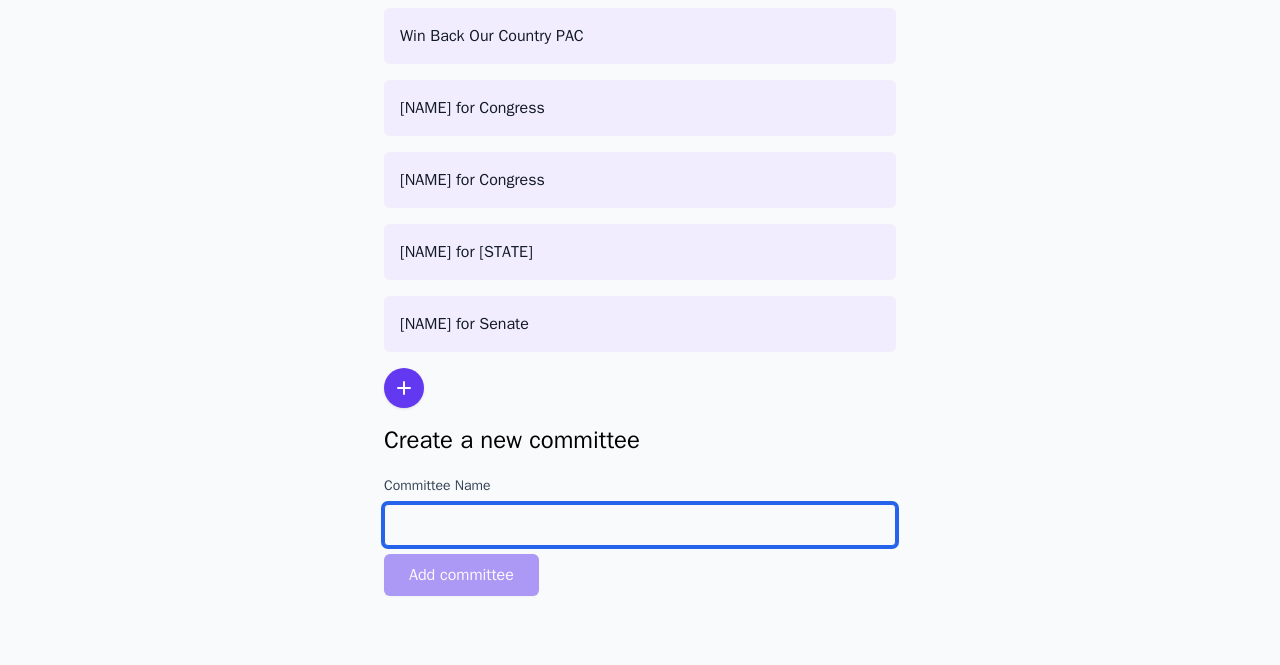 click on "Committee Name" at bounding box center (640, 525) 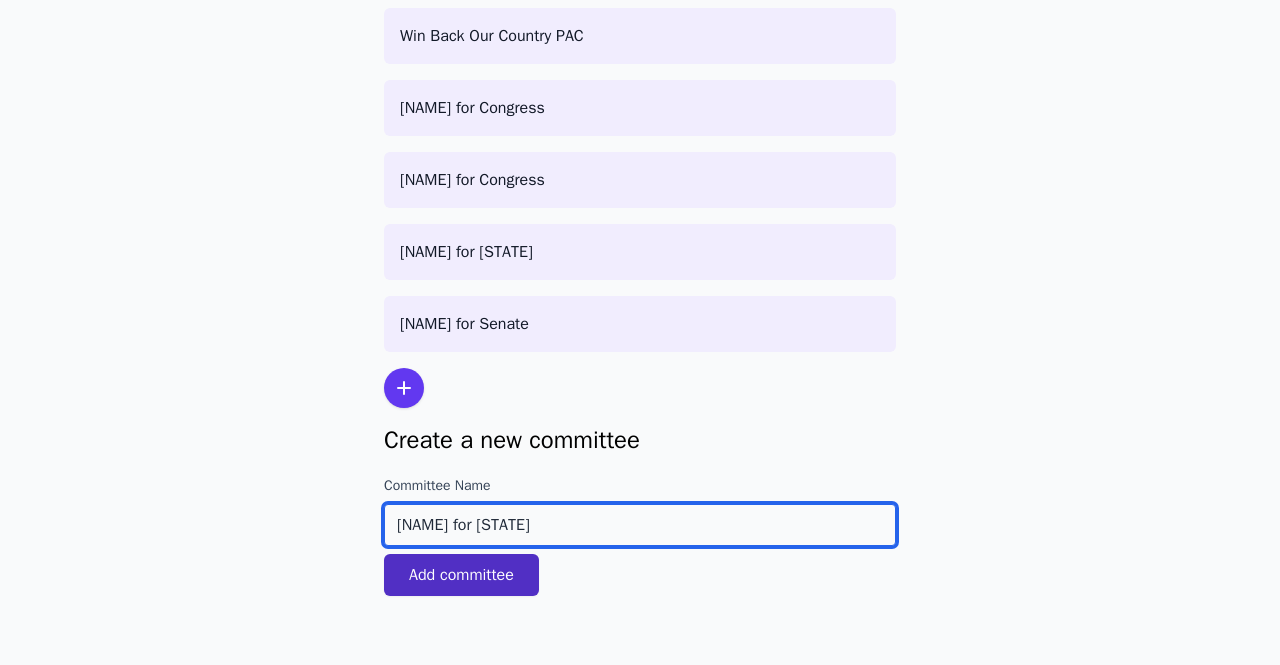 type on "Turek for Iowa" 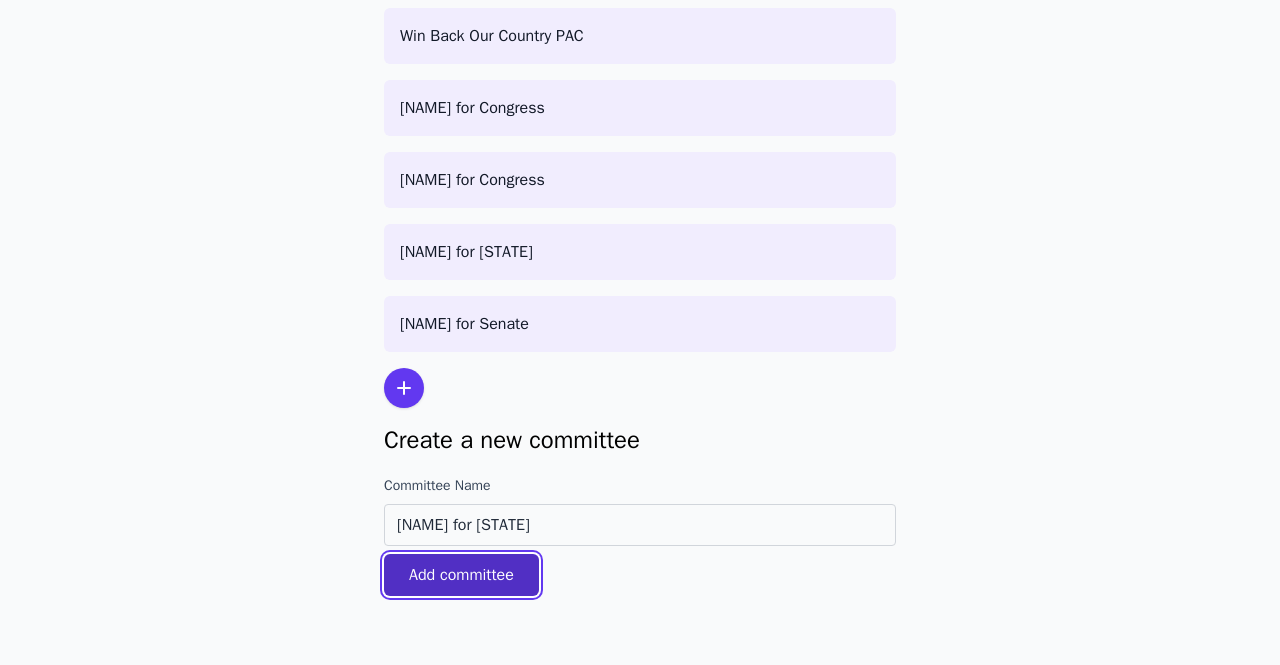 click on "Add committee" at bounding box center (461, 575) 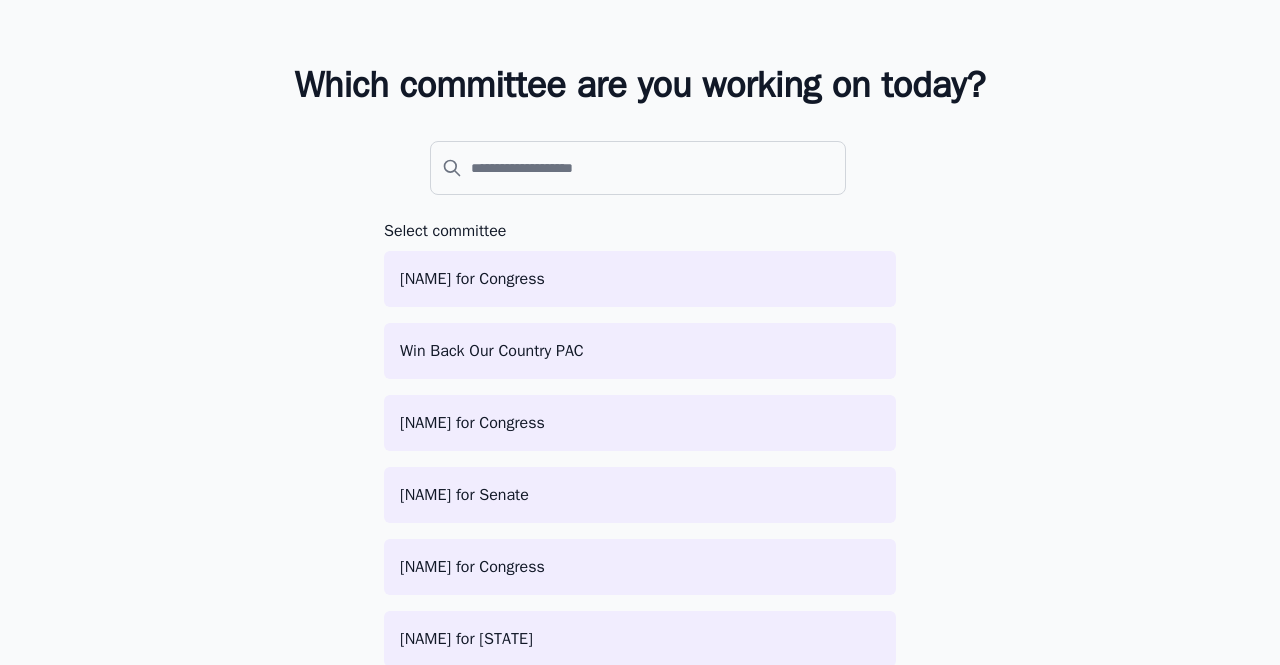 scroll, scrollTop: 428, scrollLeft: 0, axis: vertical 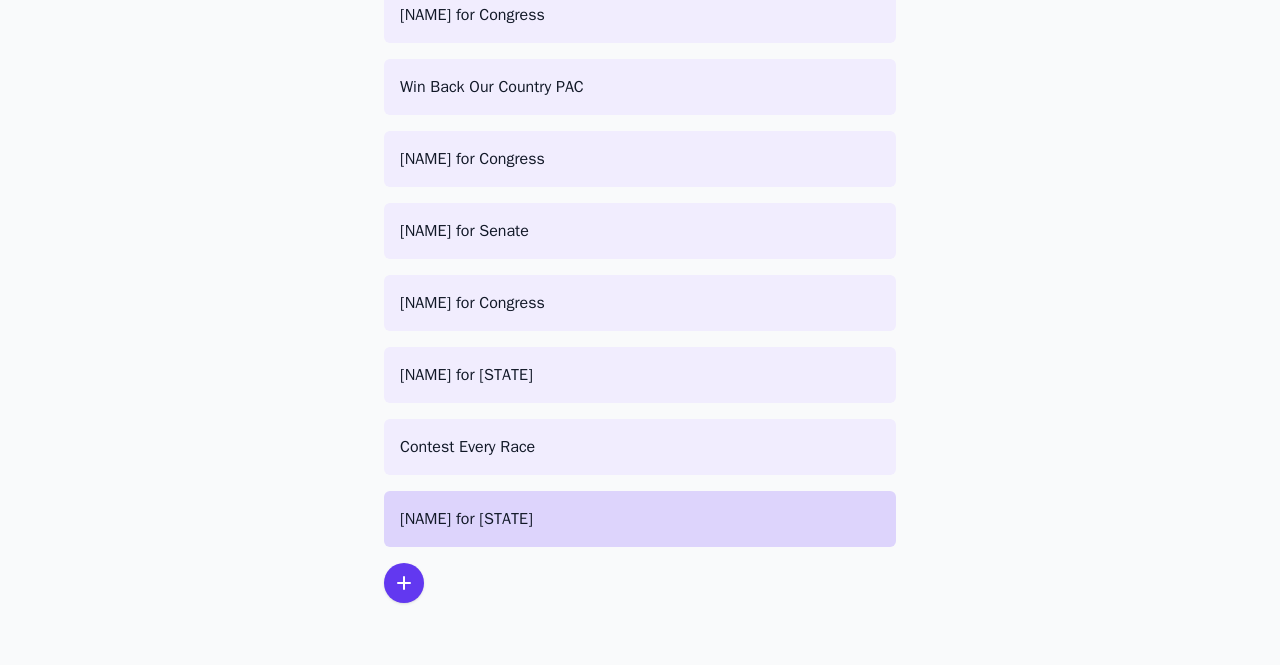 click on "[PERSON] for [STATE]" at bounding box center (640, 519) 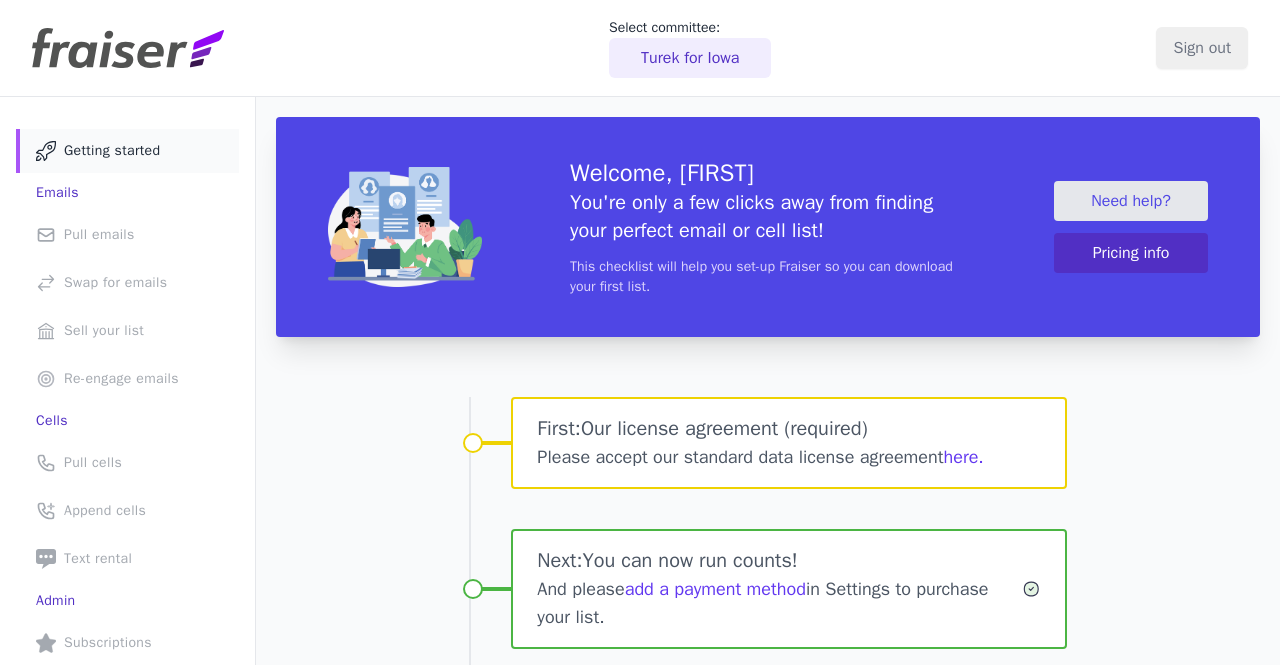 scroll, scrollTop: 0, scrollLeft: 0, axis: both 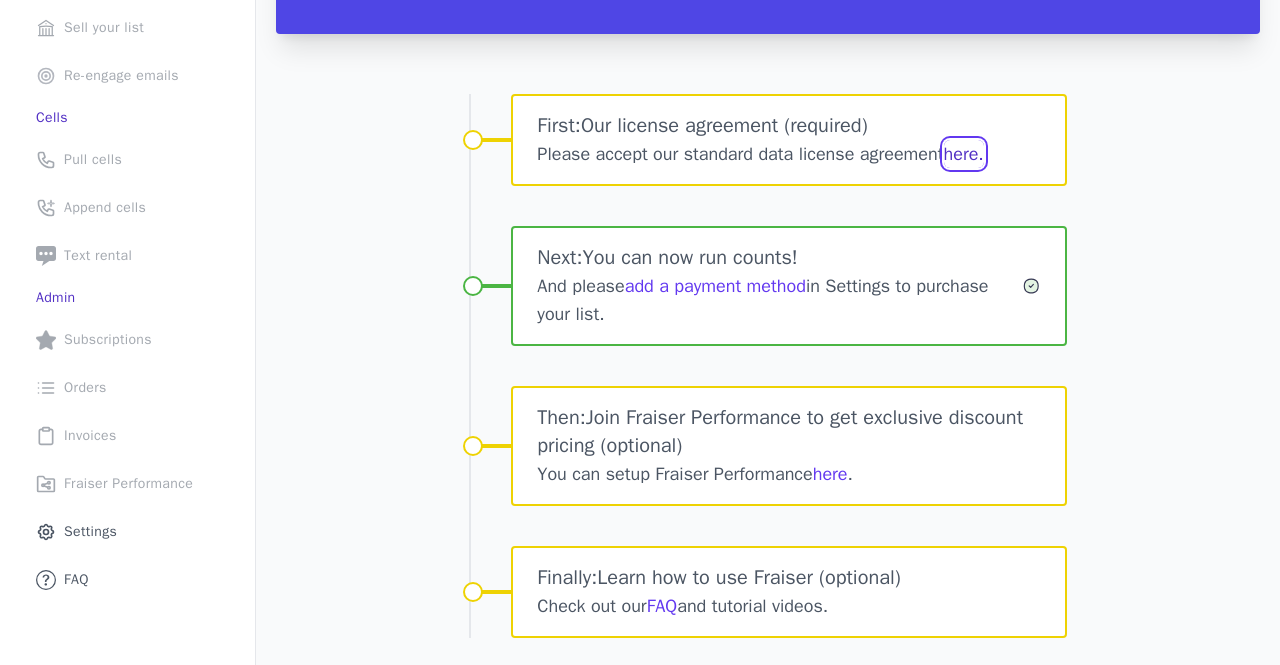 click on "here." at bounding box center (964, 154) 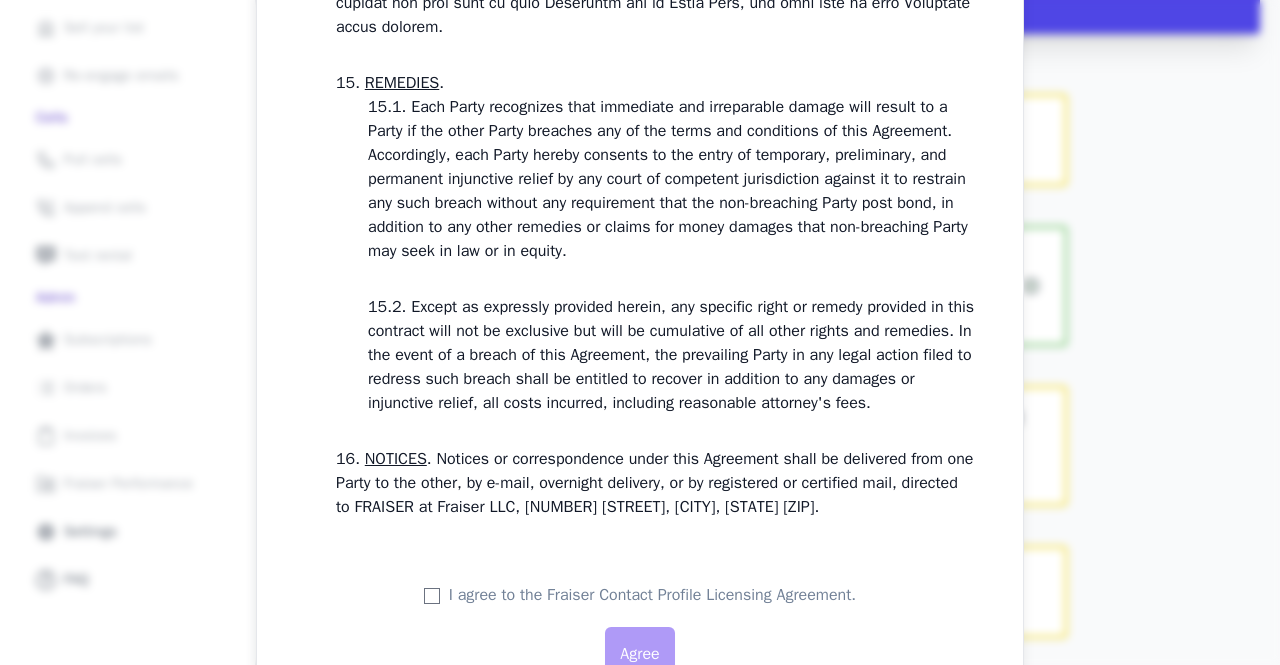 scroll, scrollTop: 5809, scrollLeft: 0, axis: vertical 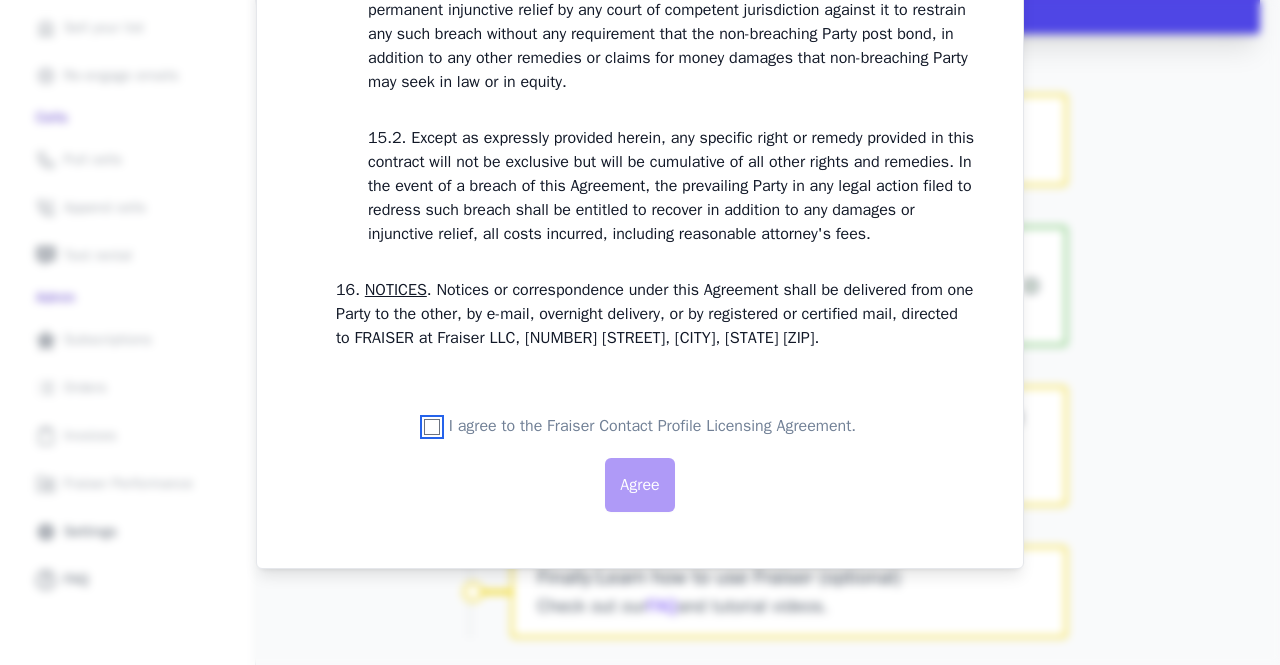 click on "I agree to the Fraiser Contact Profile Licensing Agreement." at bounding box center (432, 427) 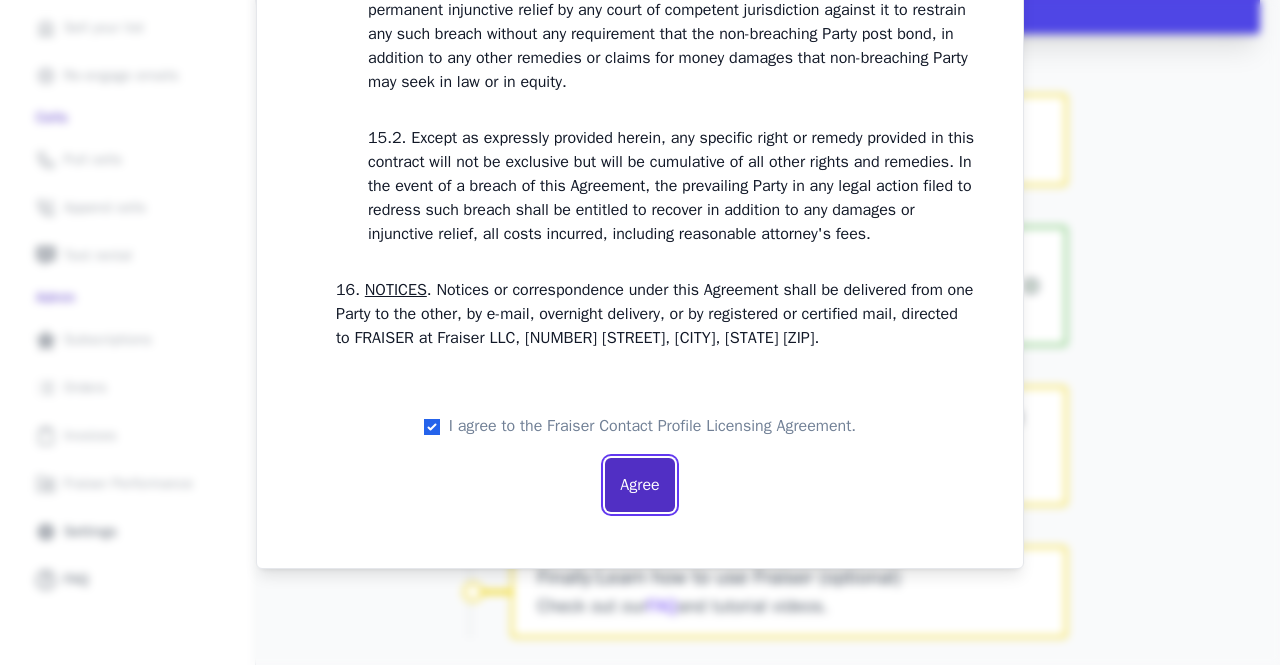 click on "Agree" at bounding box center [639, 485] 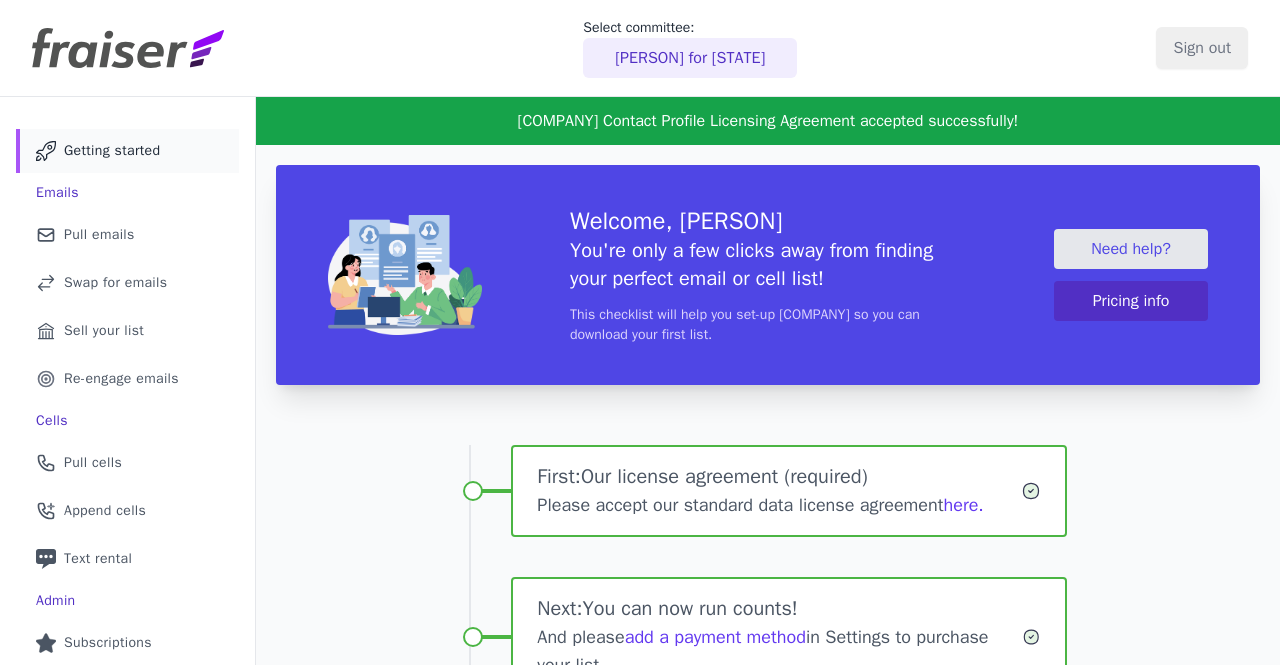 scroll, scrollTop: 0, scrollLeft: 0, axis: both 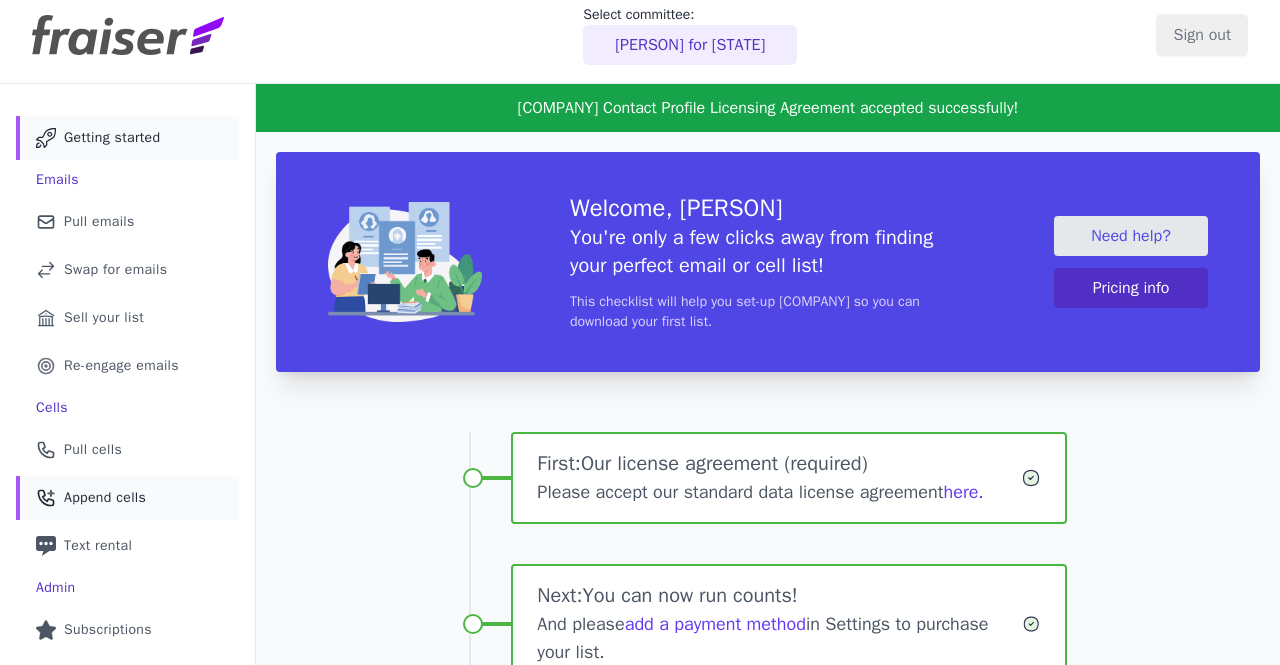 click on "Append cells" at bounding box center (105, 498) 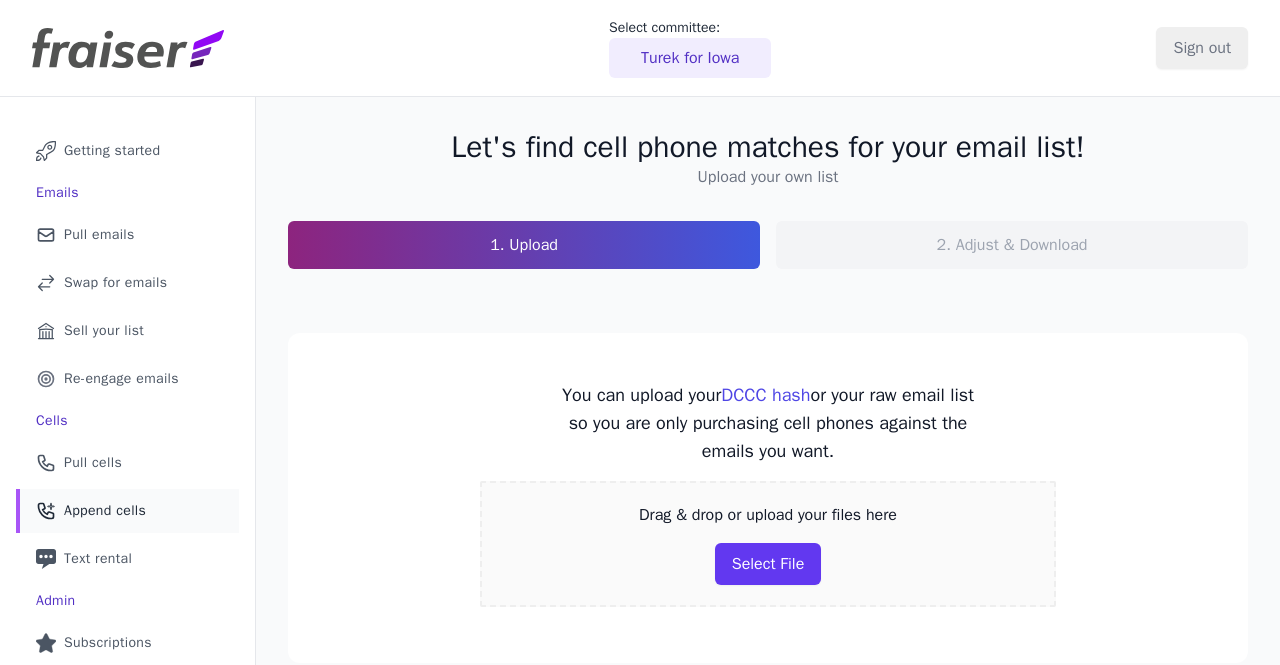 scroll, scrollTop: 0, scrollLeft: 0, axis: both 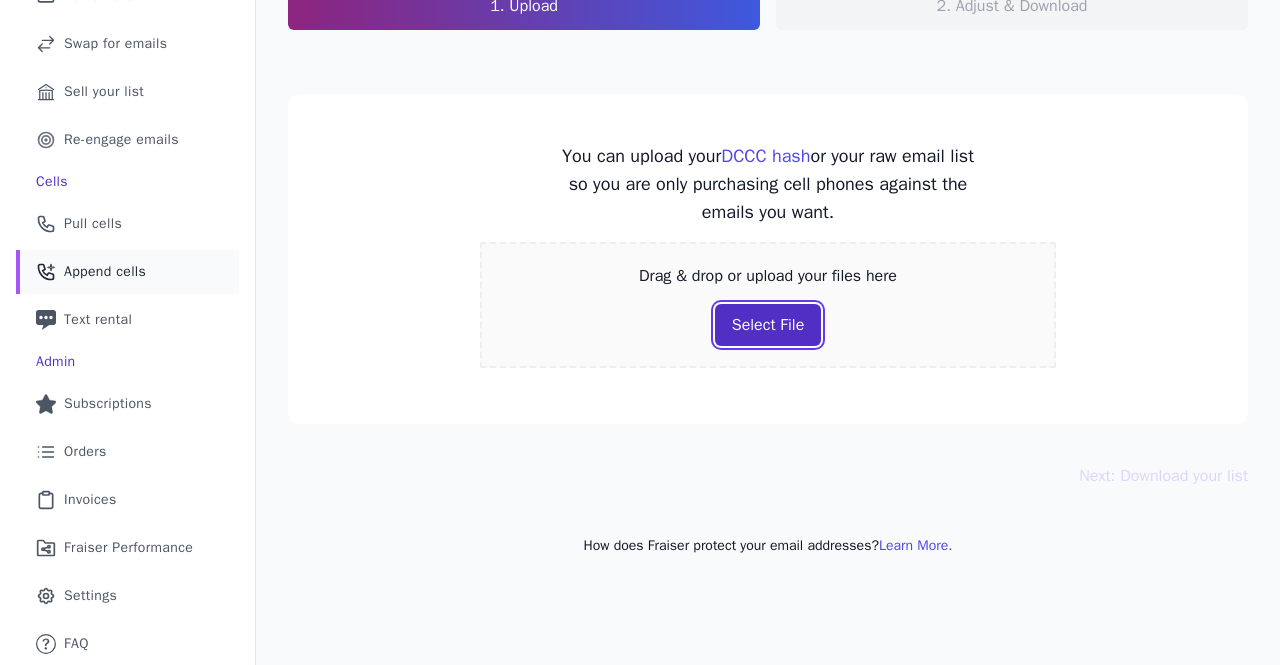 click on "Select File" at bounding box center (768, 325) 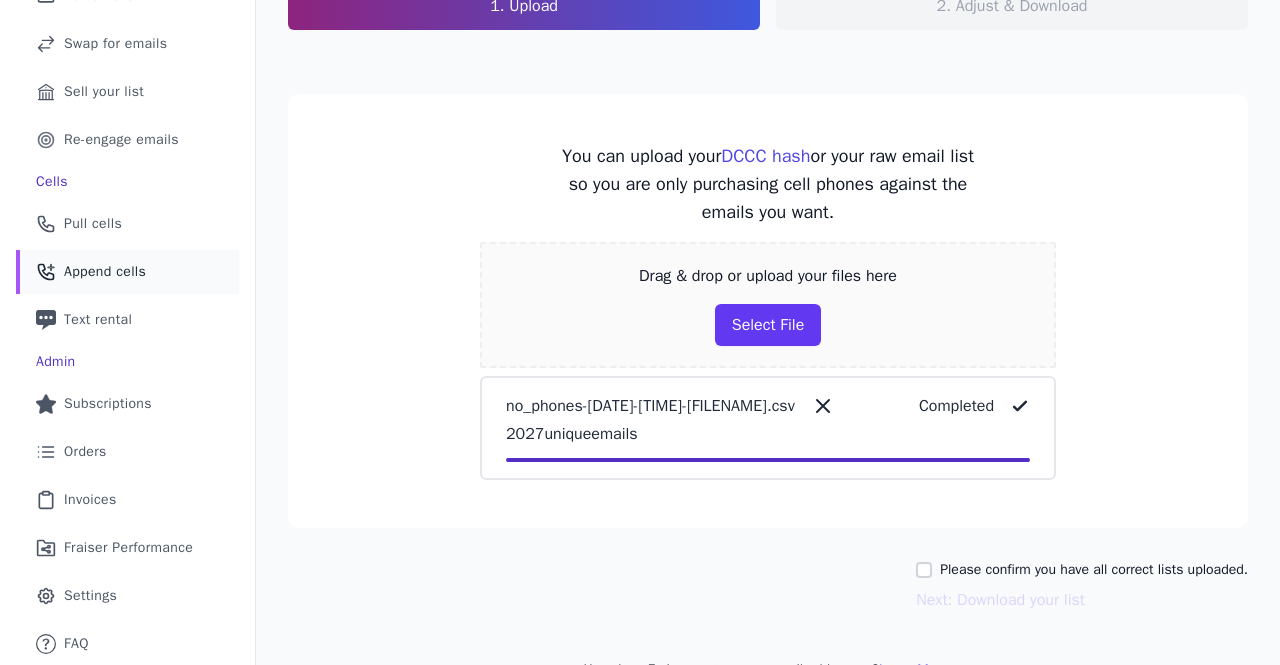 click on "no_phones-20250805-131633-2c6qrden.csv     Completed
2027  unique  emails" at bounding box center [768, 428] 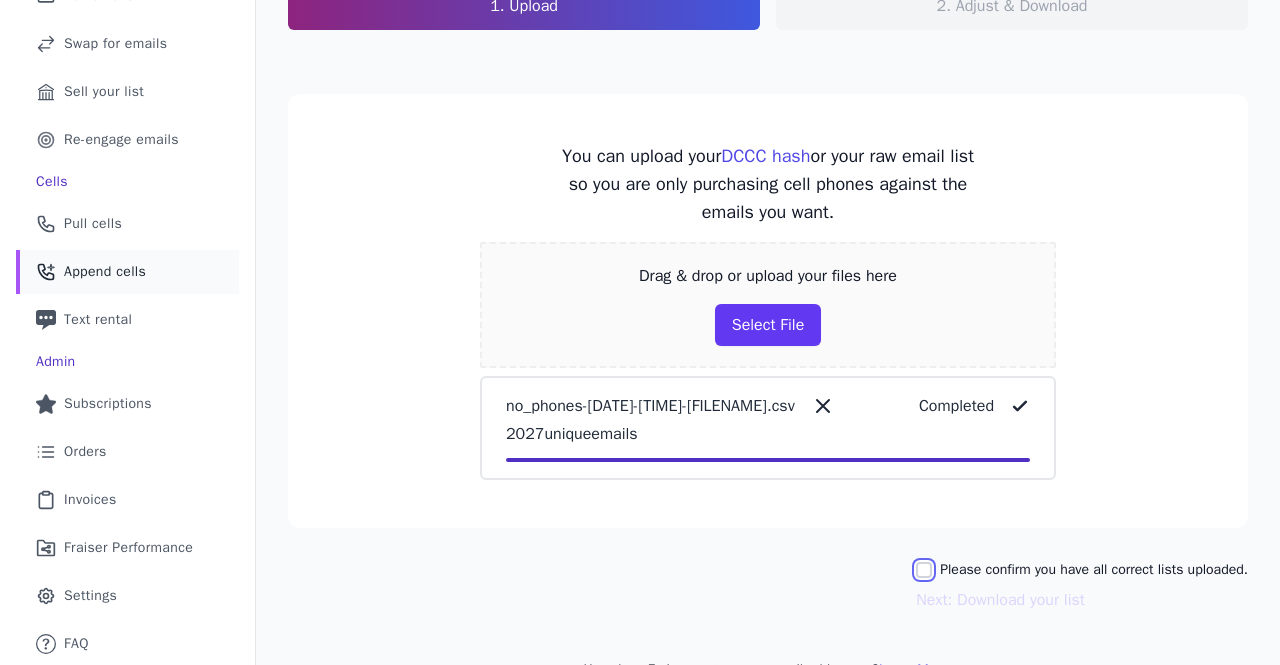 checkbox on "true" 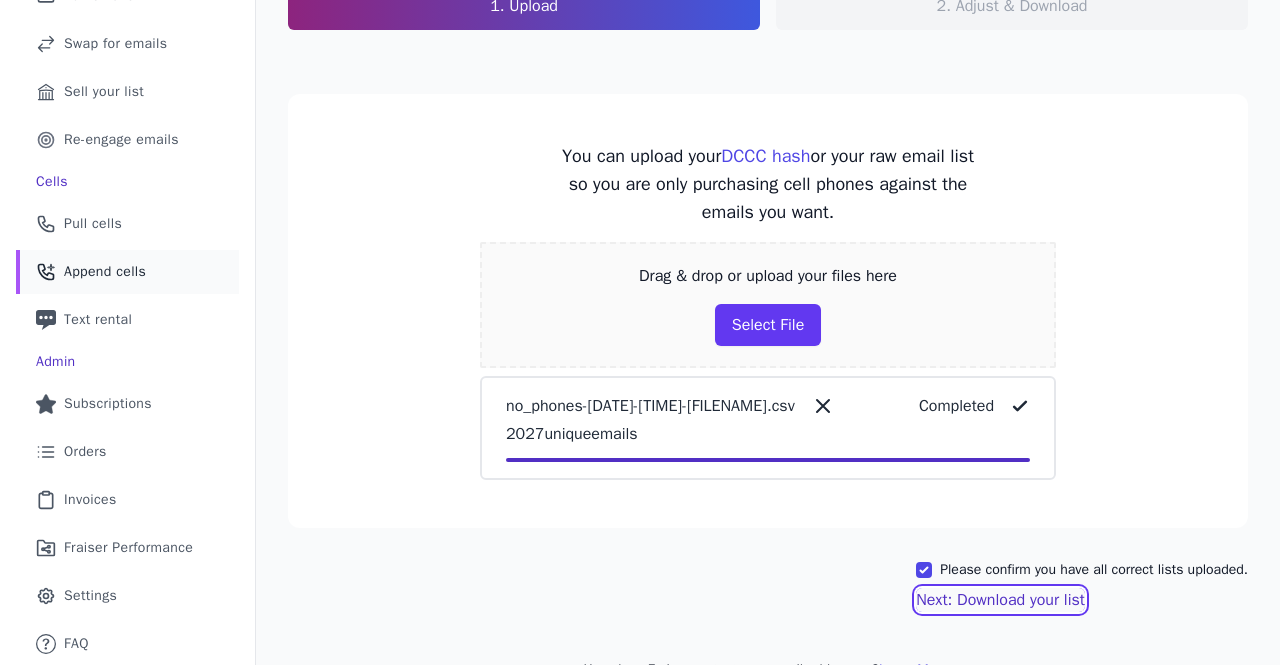 click on "Next: Download your list" at bounding box center (1000, 600) 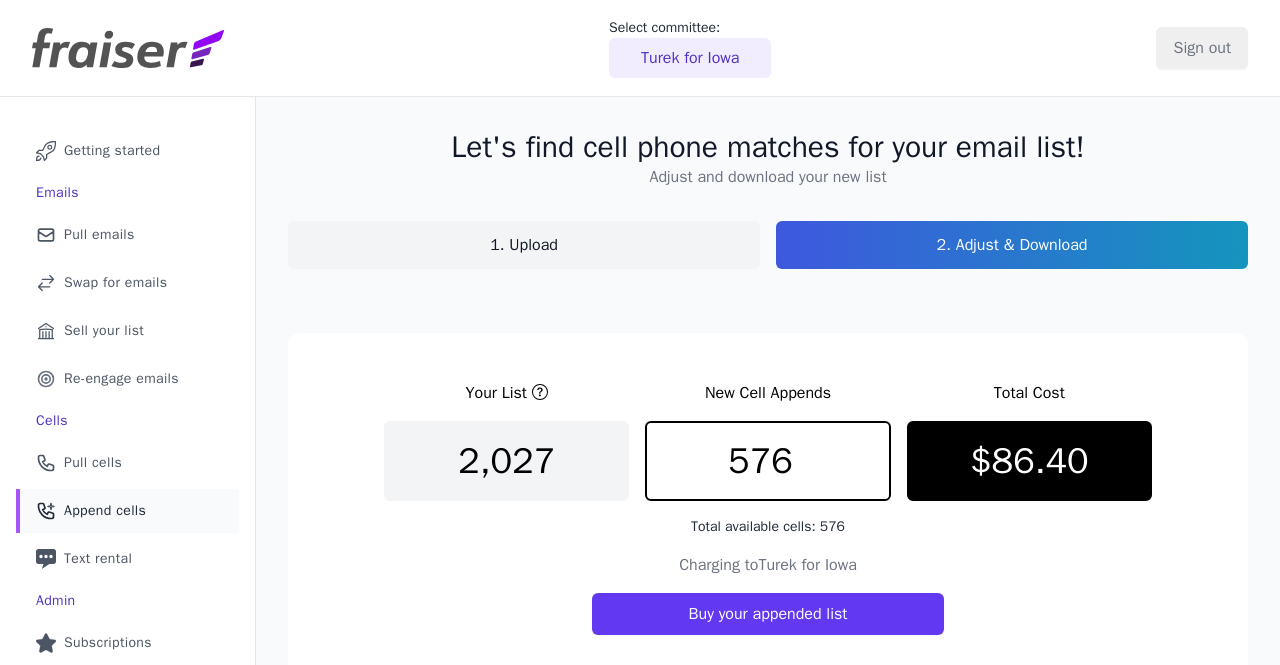 scroll, scrollTop: 239, scrollLeft: 0, axis: vertical 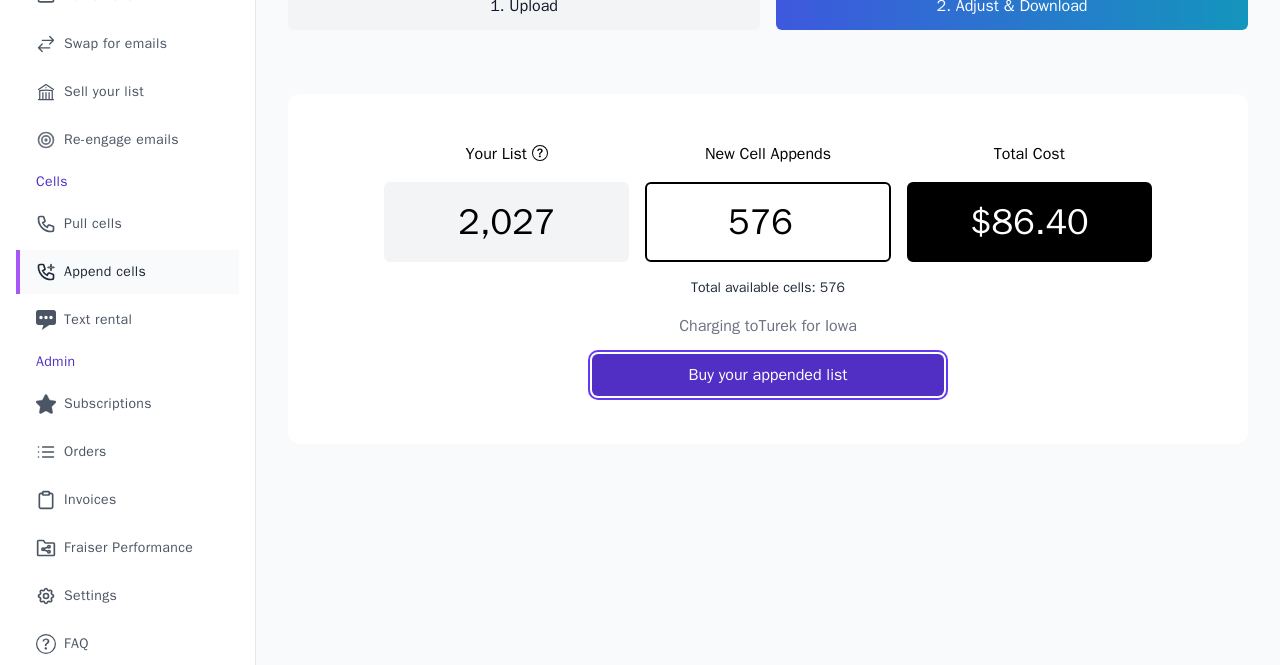 click on "Buy your appended list" at bounding box center [768, 375] 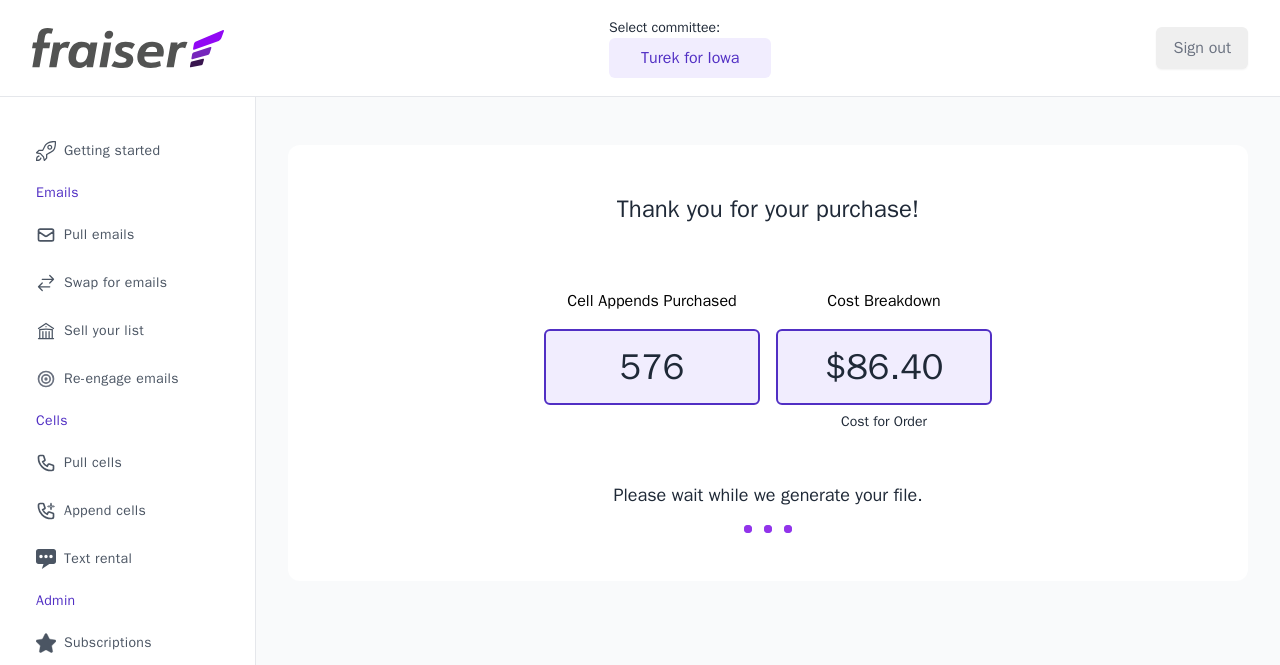 scroll, scrollTop: 0, scrollLeft: 0, axis: both 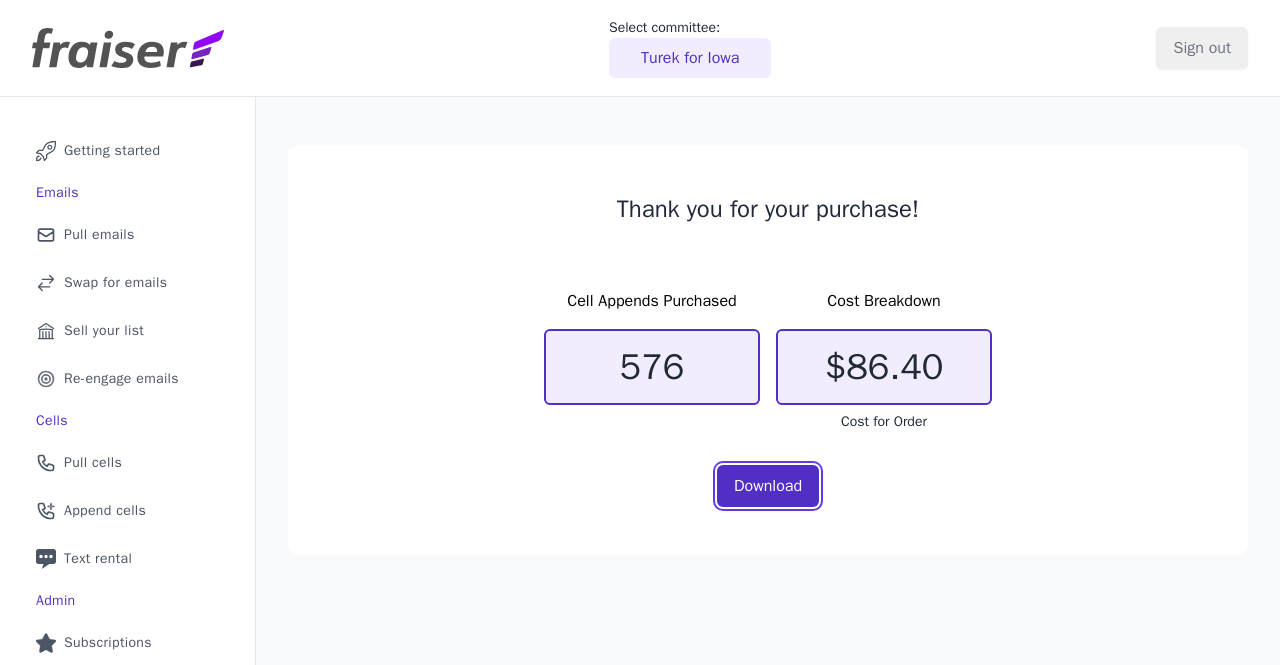 click on "Download" at bounding box center [768, 486] 